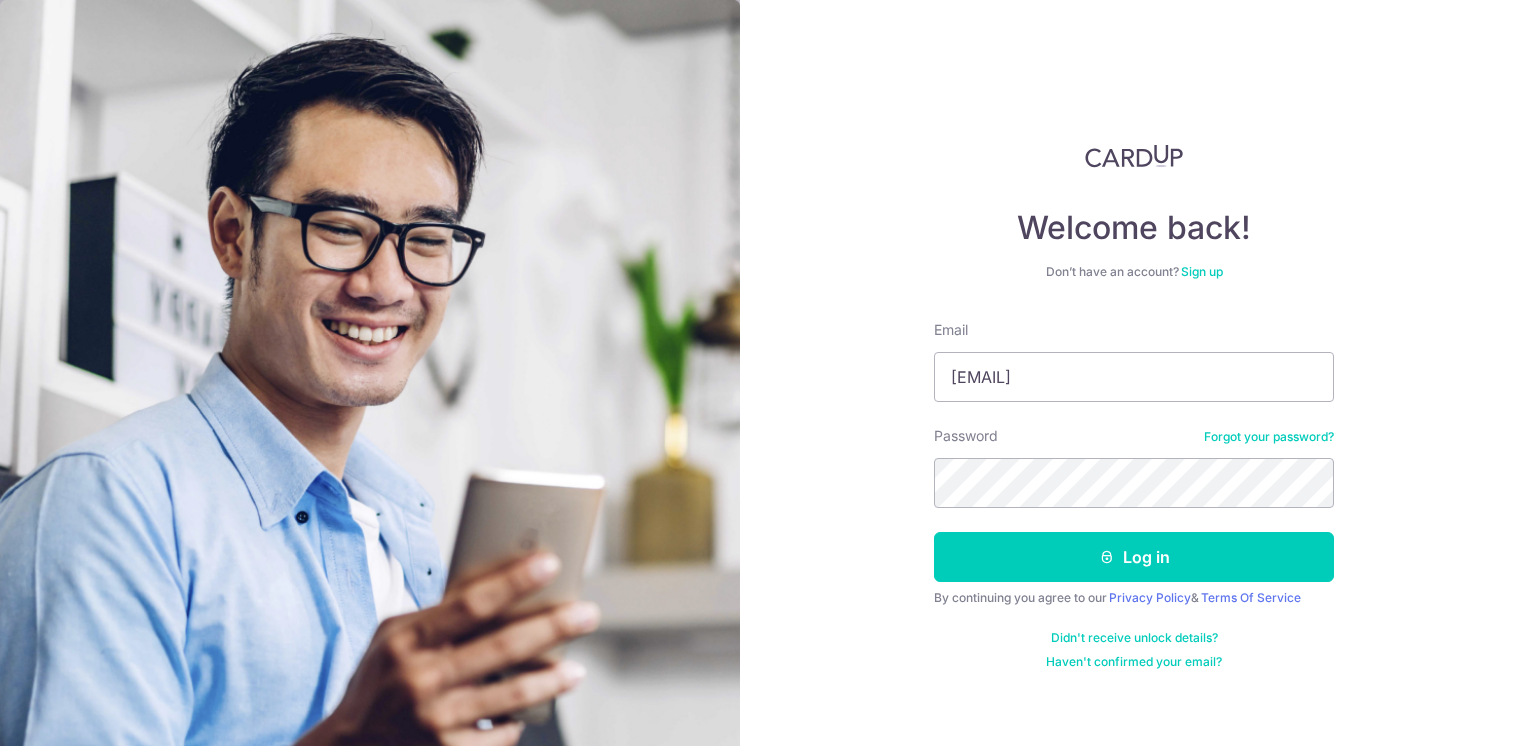 scroll, scrollTop: 0, scrollLeft: 0, axis: both 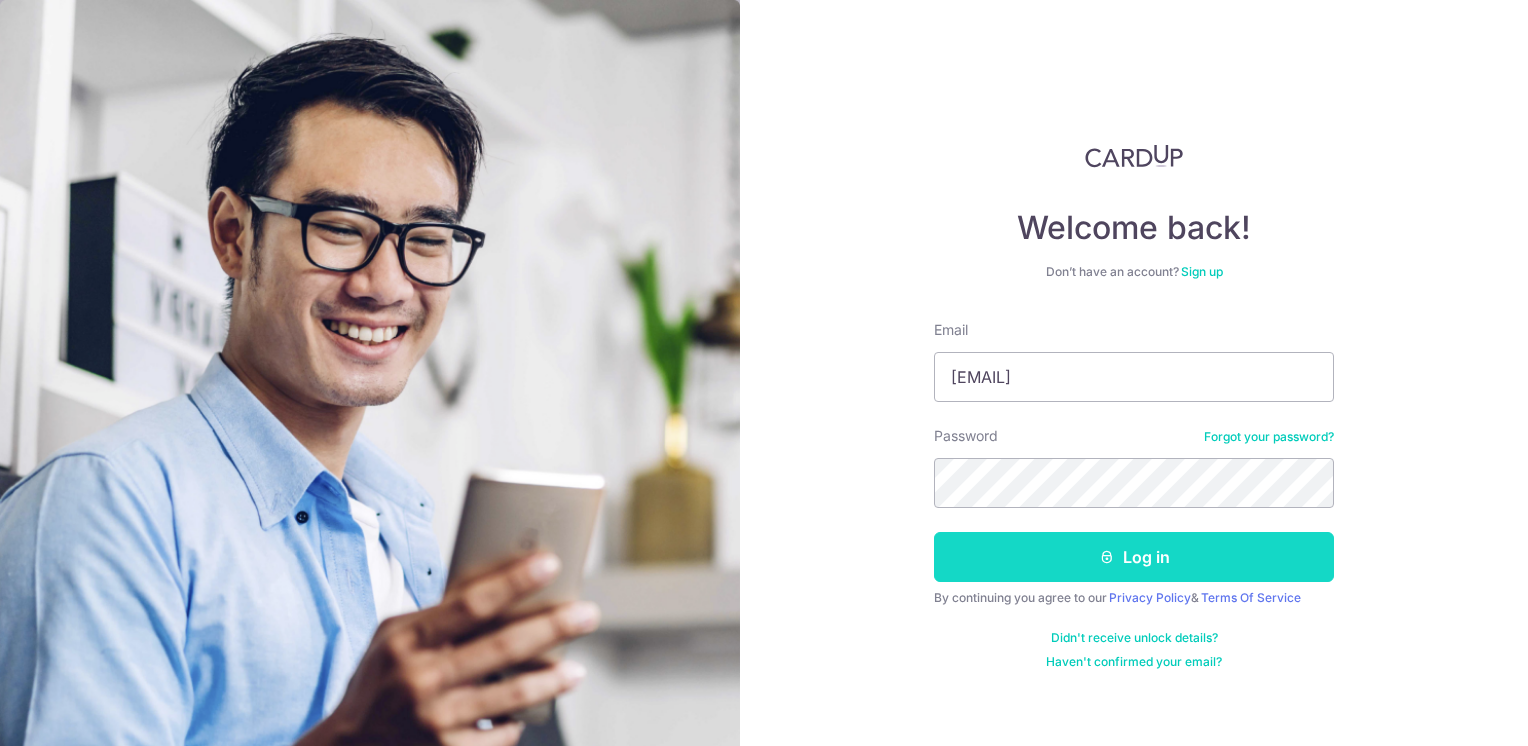 click on "Log in" at bounding box center (1134, 557) 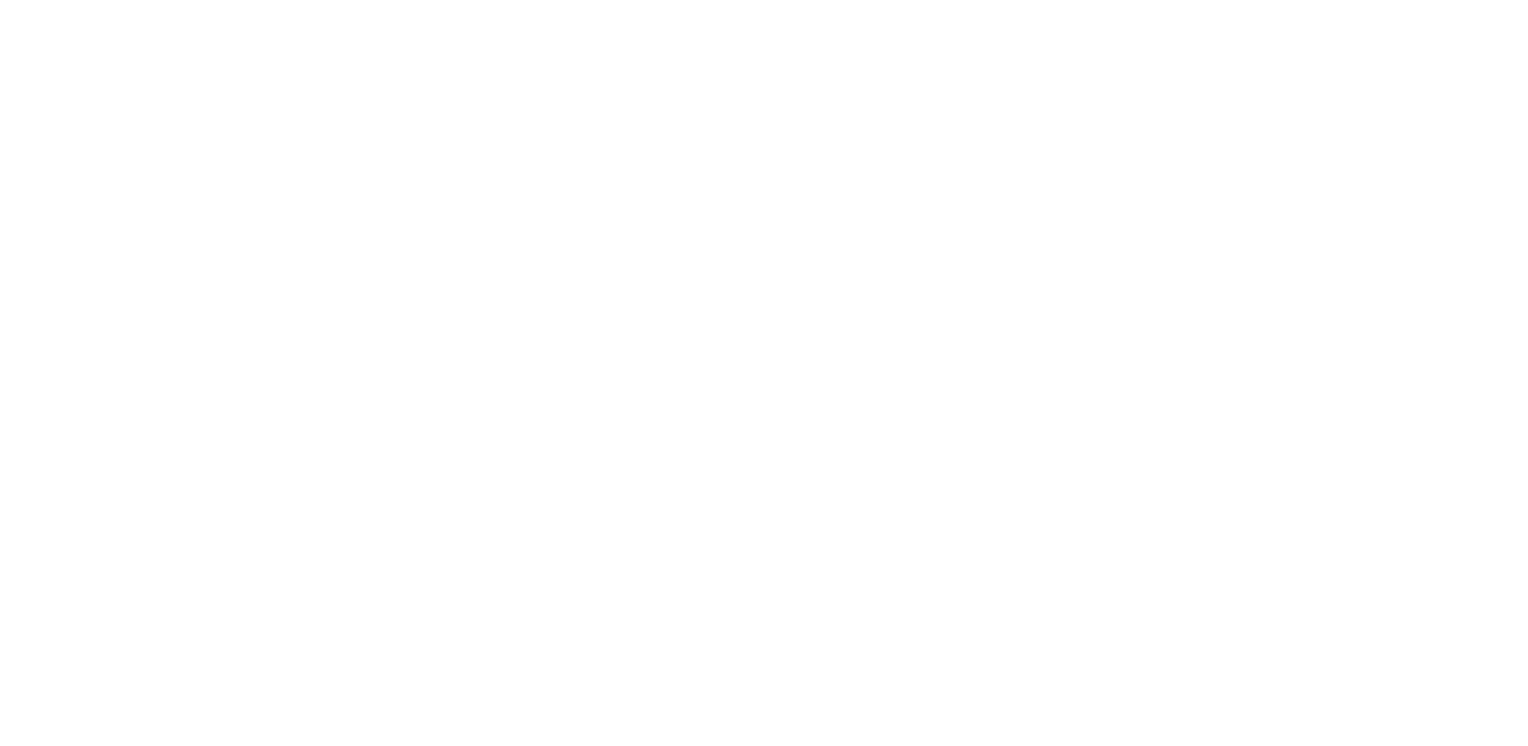 scroll, scrollTop: 0, scrollLeft: 0, axis: both 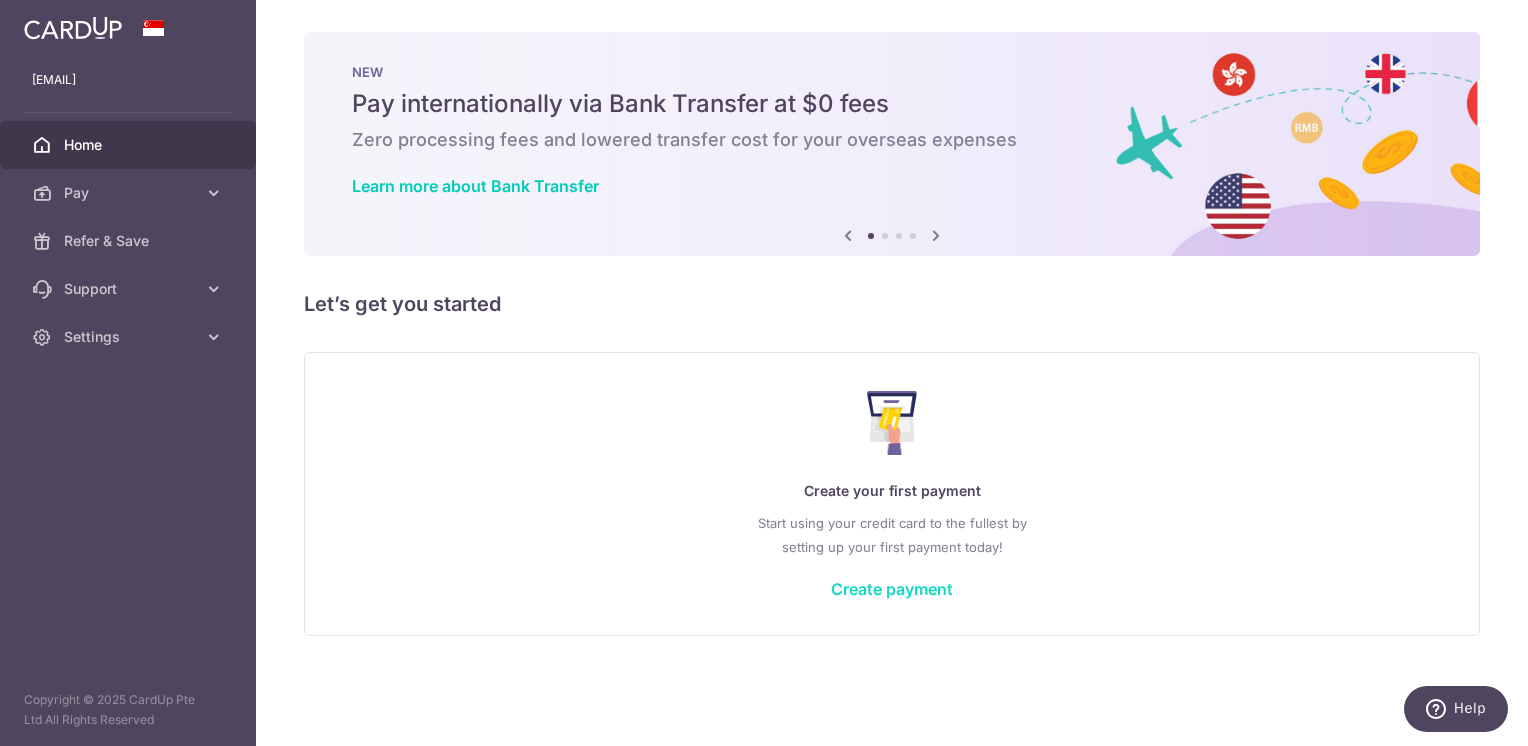 click on "Create payment" at bounding box center (892, 589) 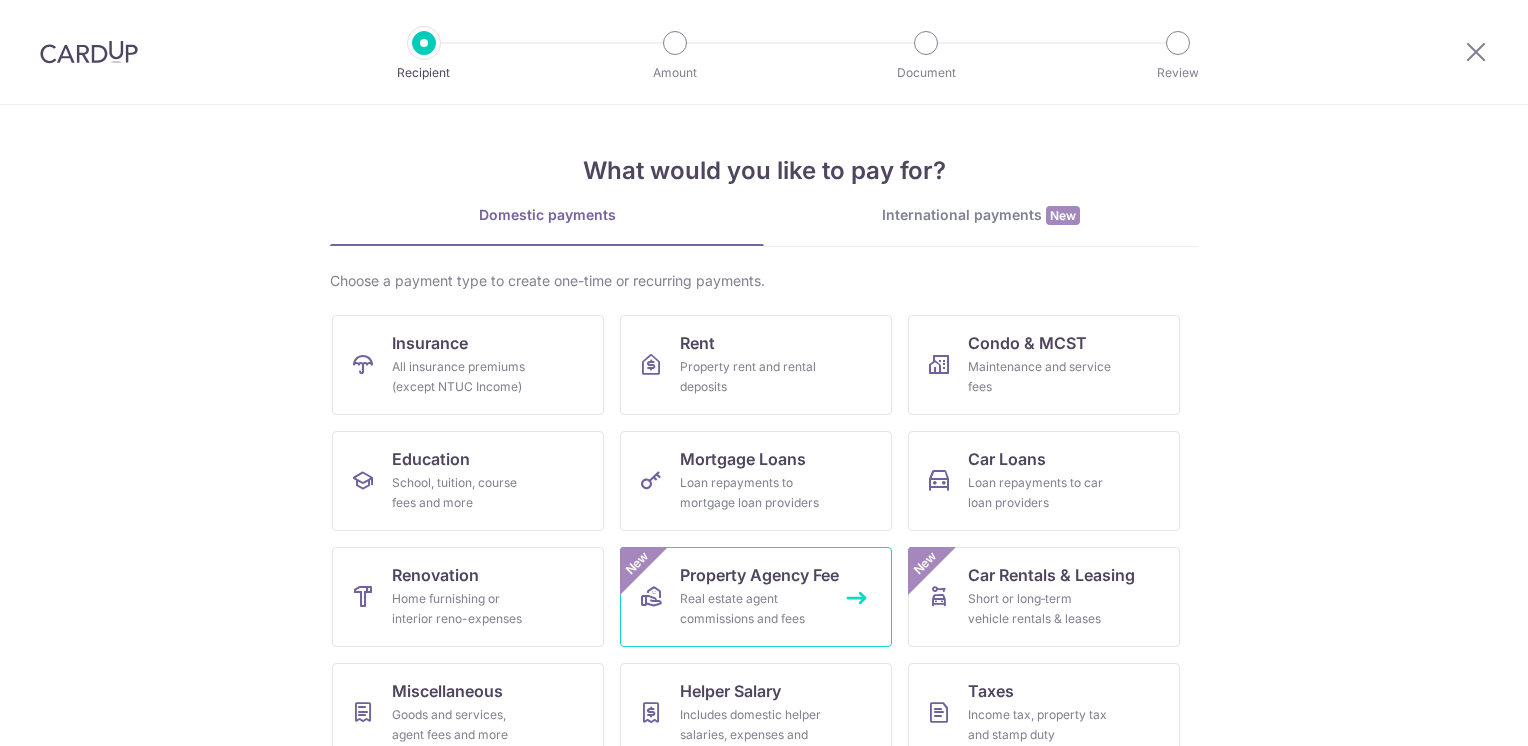 scroll, scrollTop: 0, scrollLeft: 0, axis: both 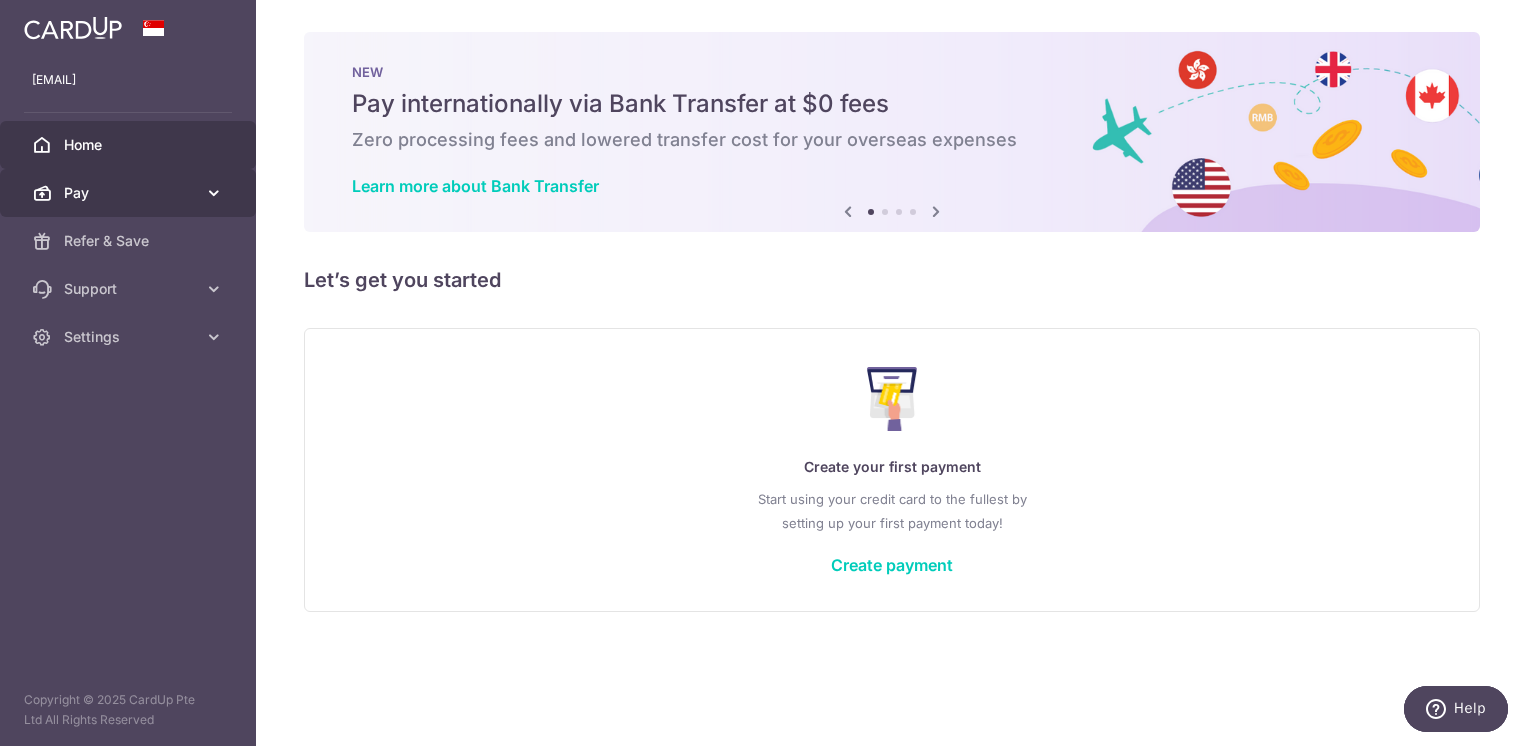 click on "Pay" at bounding box center (130, 193) 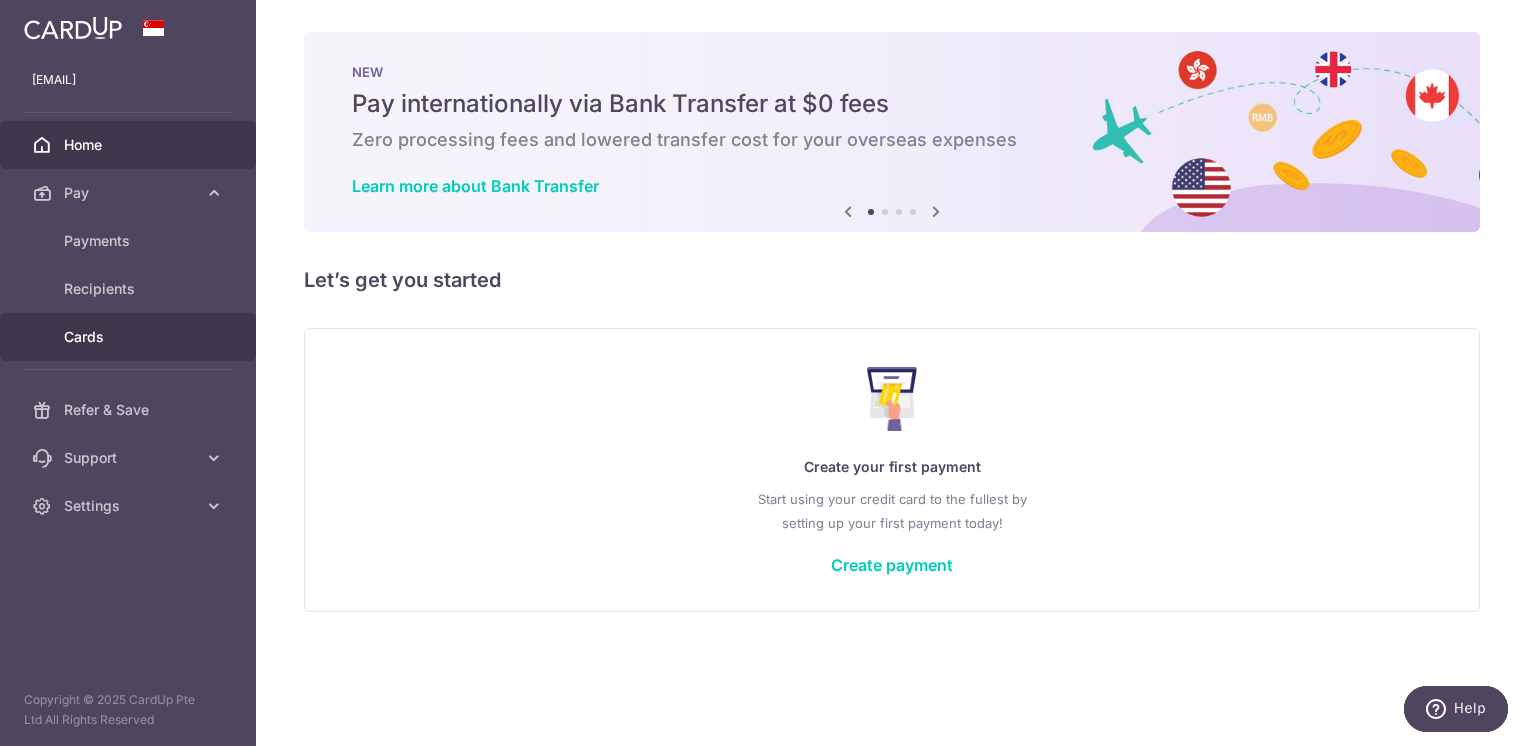 click on "Cards" at bounding box center (130, 337) 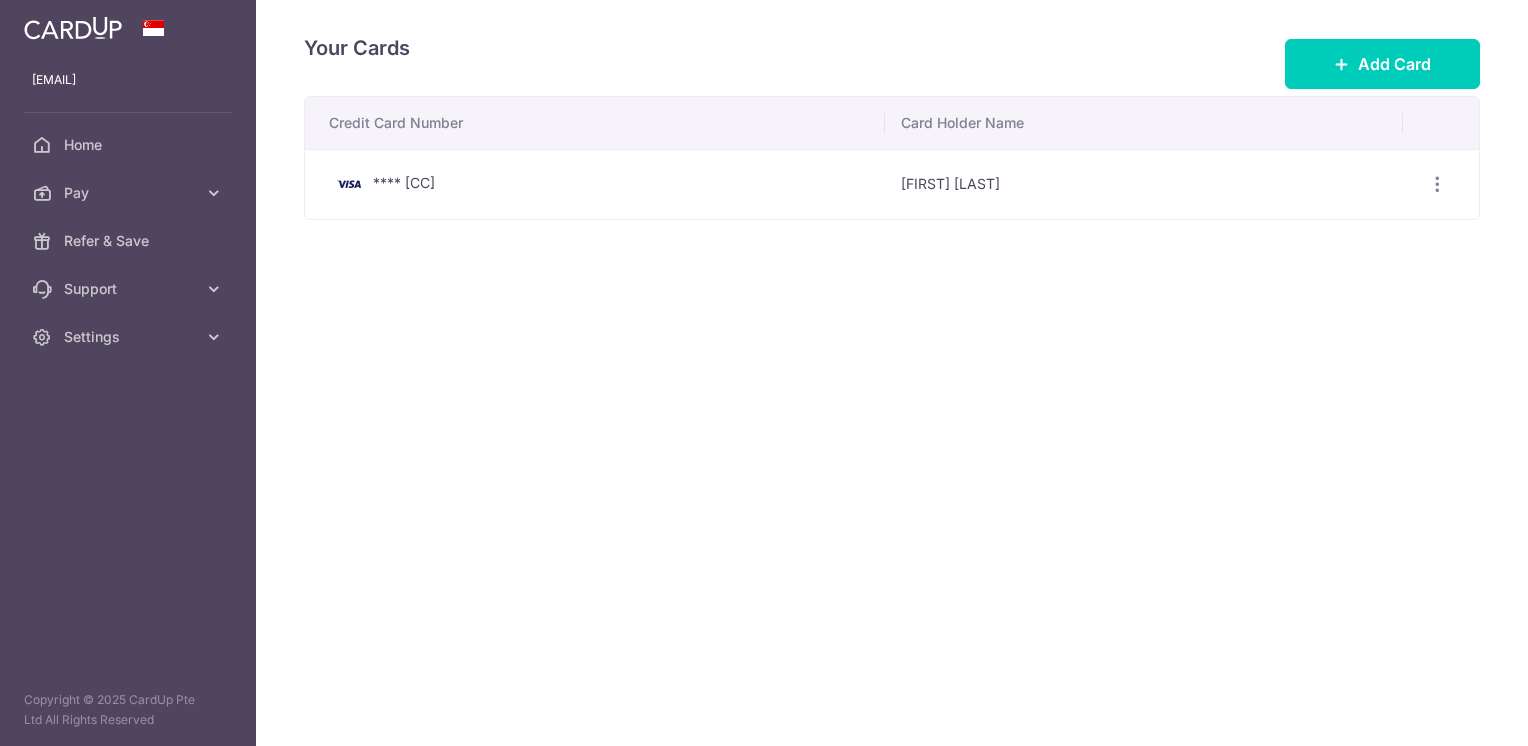 scroll, scrollTop: 0, scrollLeft: 0, axis: both 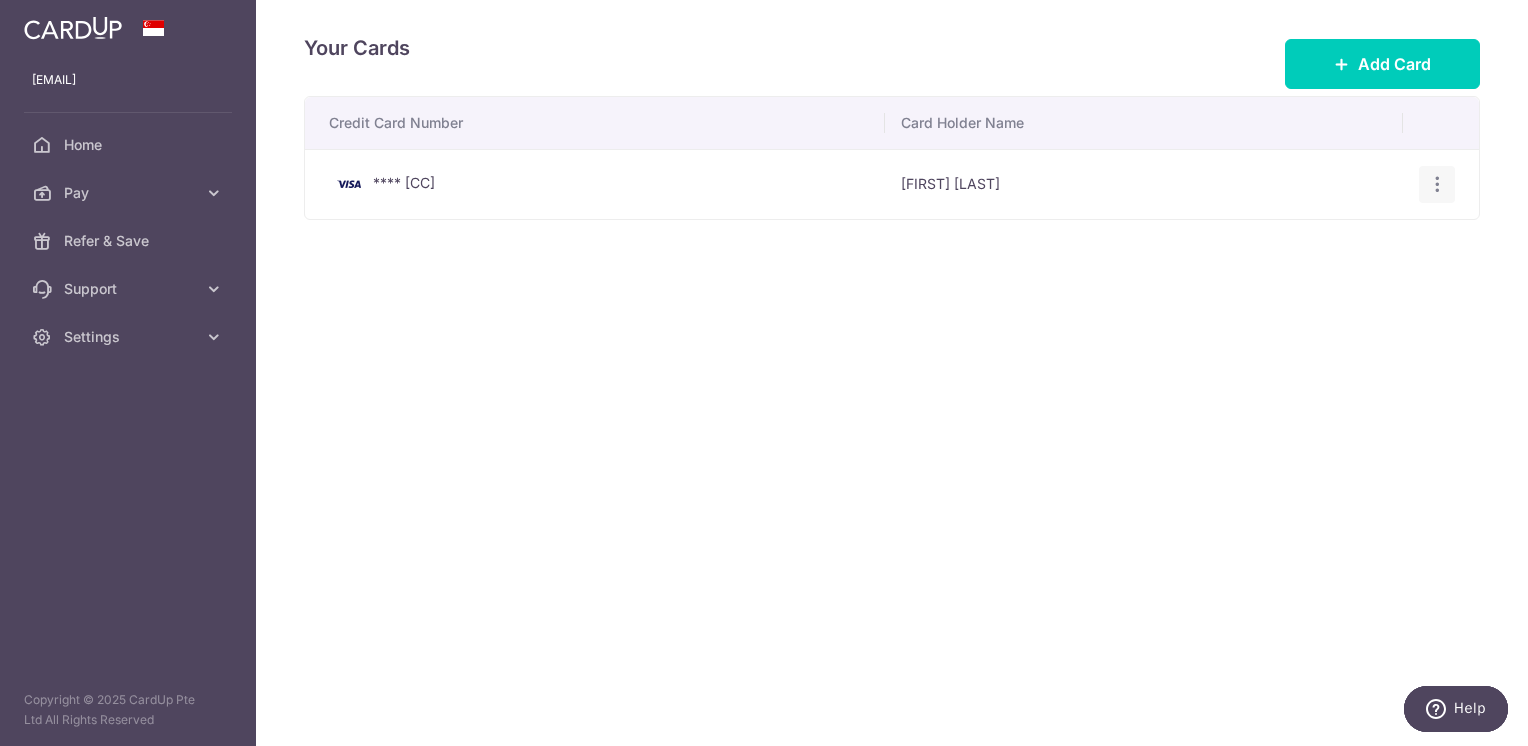 click at bounding box center [1437, 184] 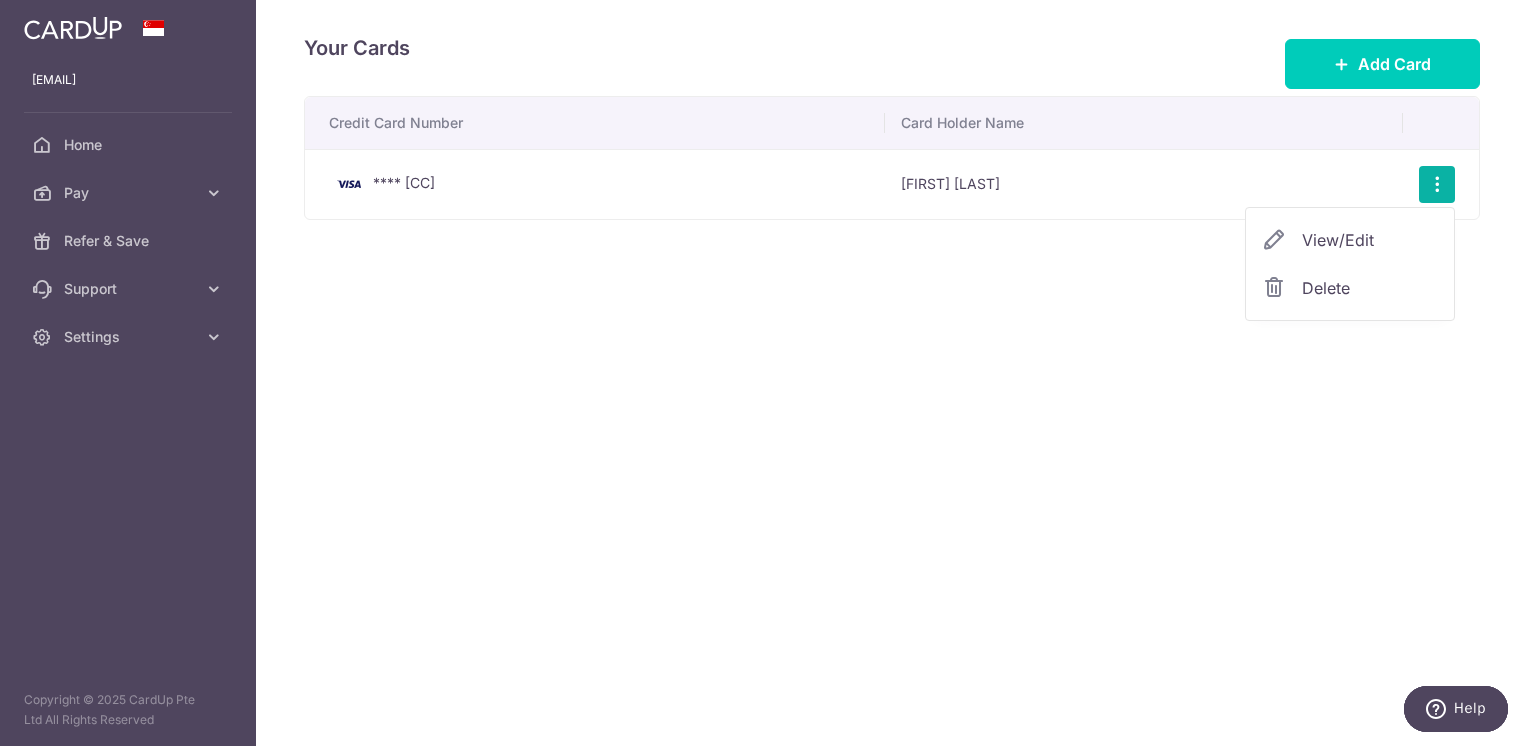 click on "Delete" at bounding box center [1370, 288] 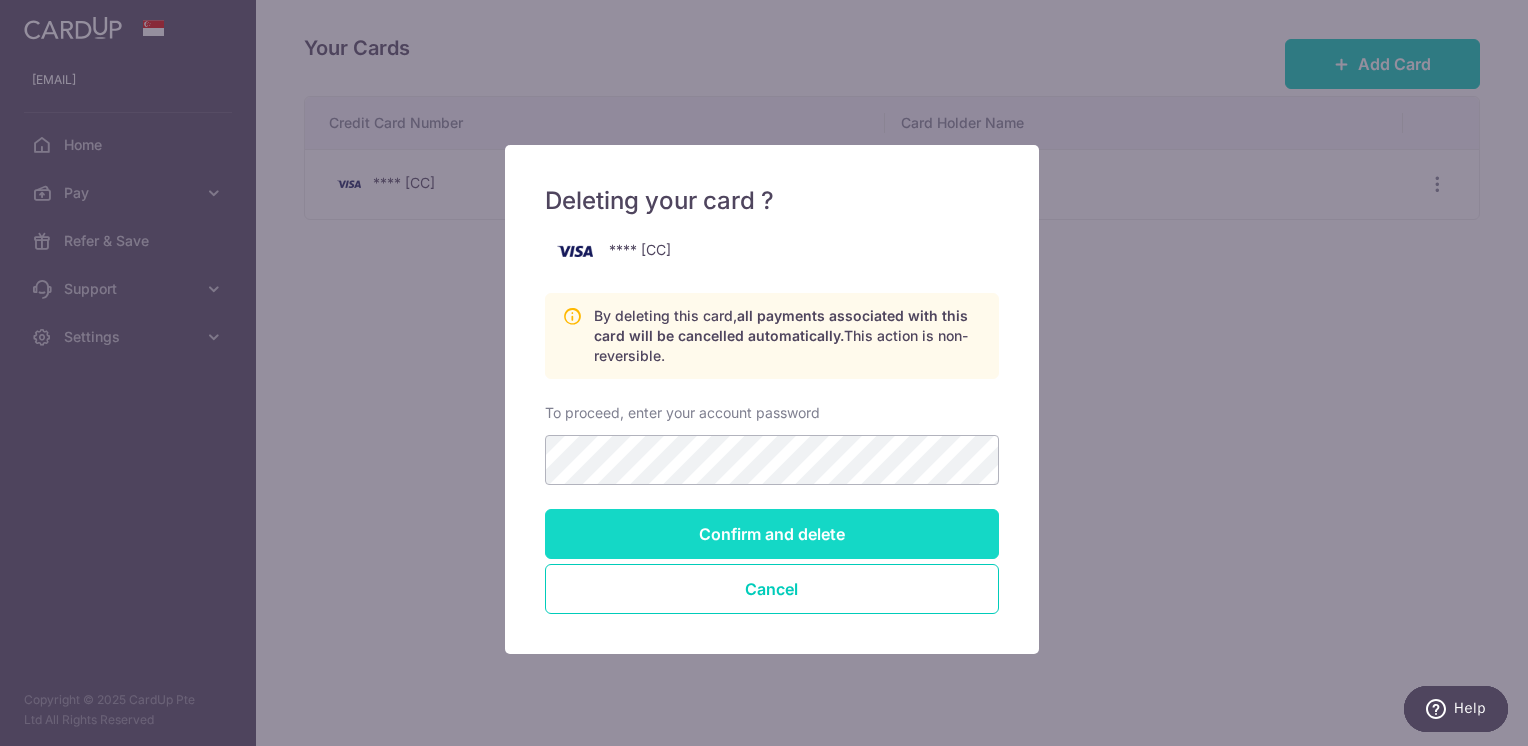 click on "Confirm and delete" at bounding box center [772, 534] 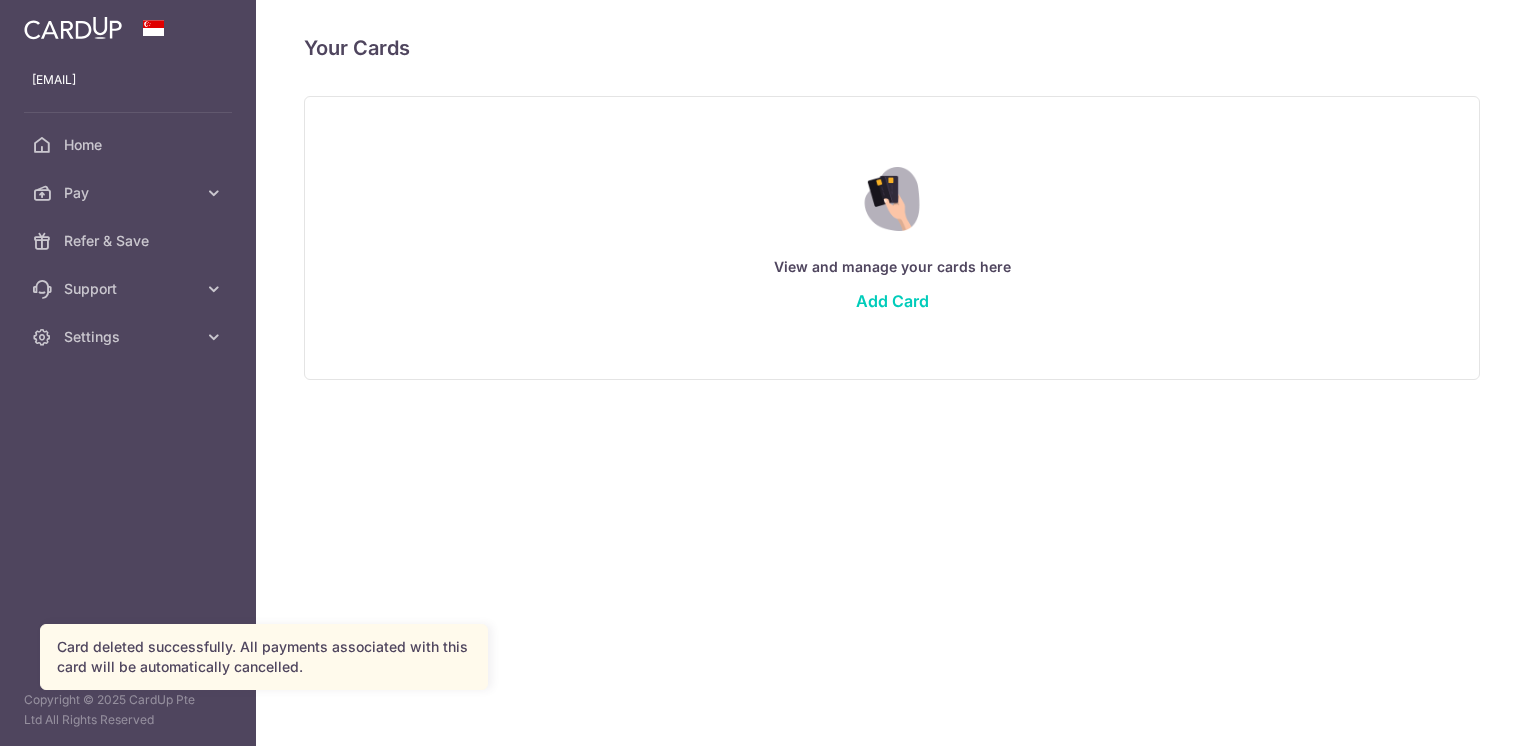 scroll, scrollTop: 0, scrollLeft: 0, axis: both 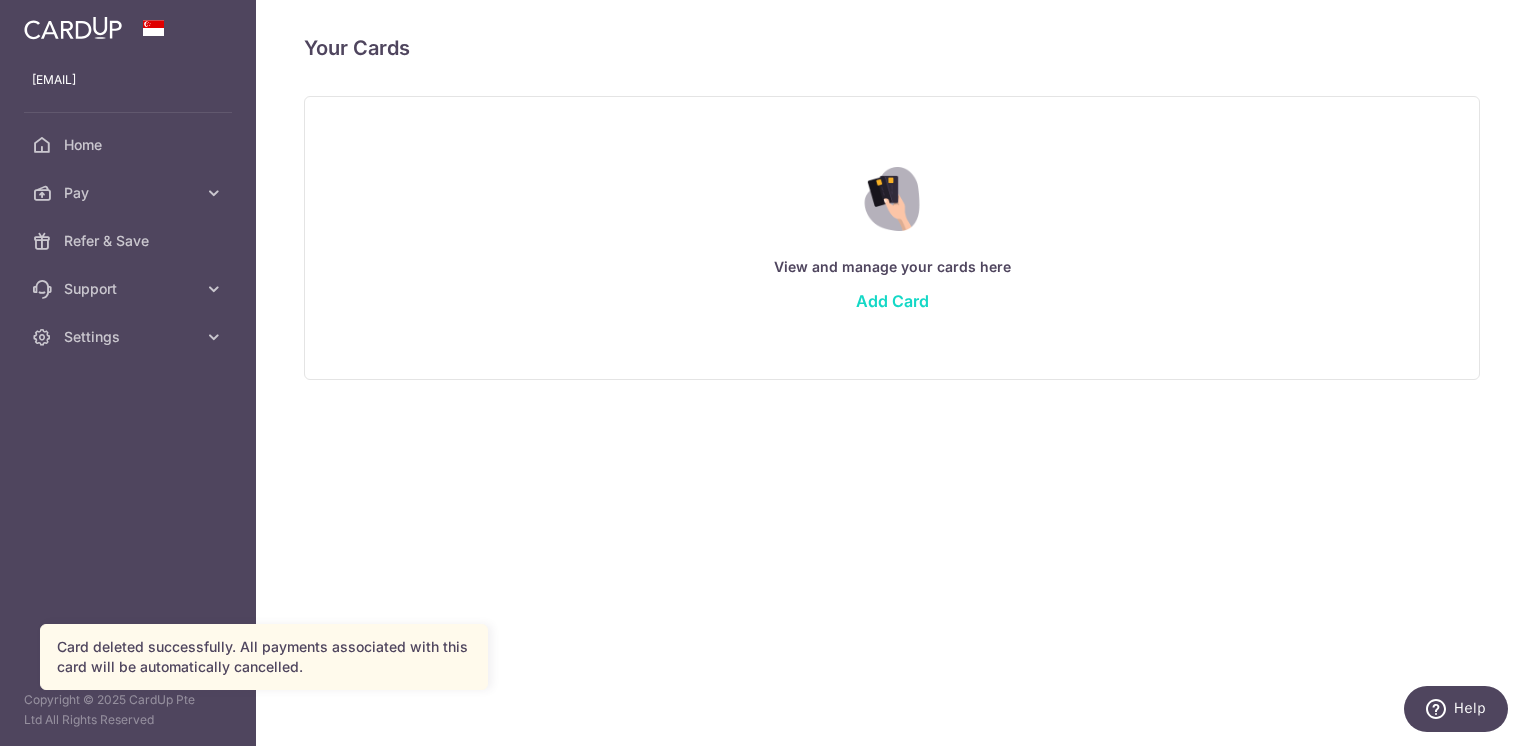 click on "Add Card" at bounding box center (892, 301) 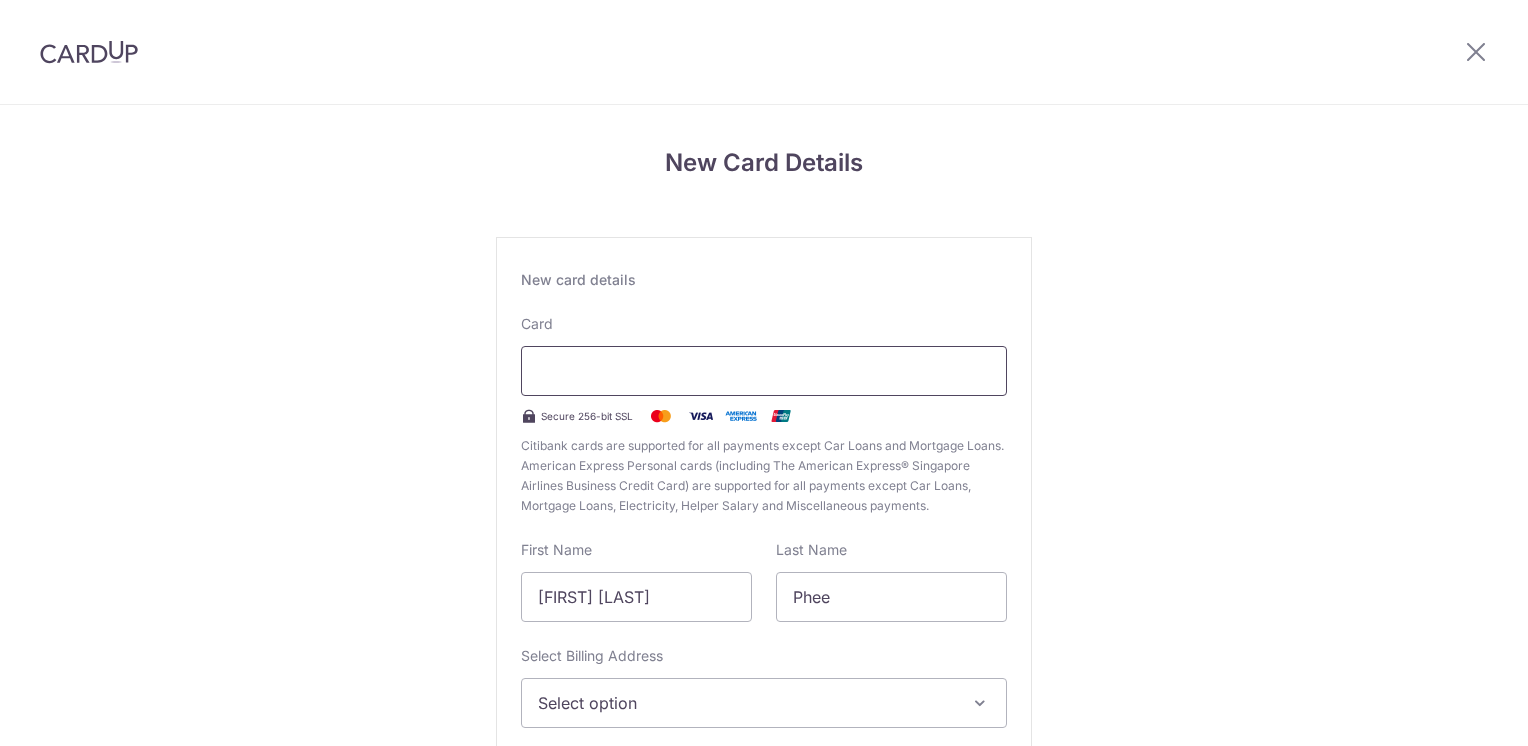 scroll, scrollTop: 0, scrollLeft: 0, axis: both 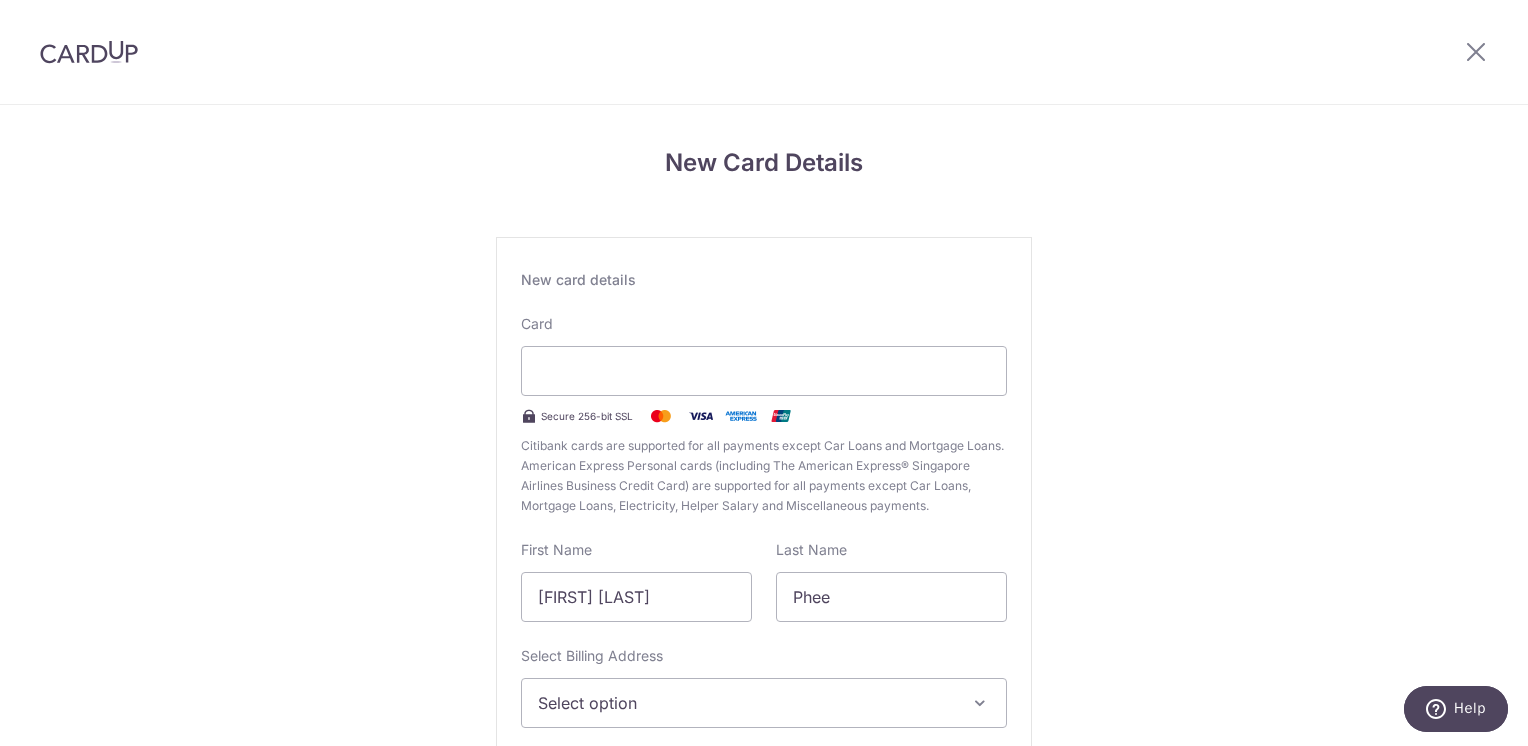 click on "New Card Details
New card details
Card
Secure 256-bit SSL
Citibank cards are supported for all payments except Car Loans and Mortgage Loans. American Express Personal cards (including The American Express® Singapore Airlines Business Credit Card) are supported for all payments except Car Loans, Mortgage Loans, Electricity, Helper Salary and Miscellaneous payments.
First Name
Soo Jay Louis
Last Name
Phee
Select Billing Address
Select option
Add Billing Address" at bounding box center [764, 525] 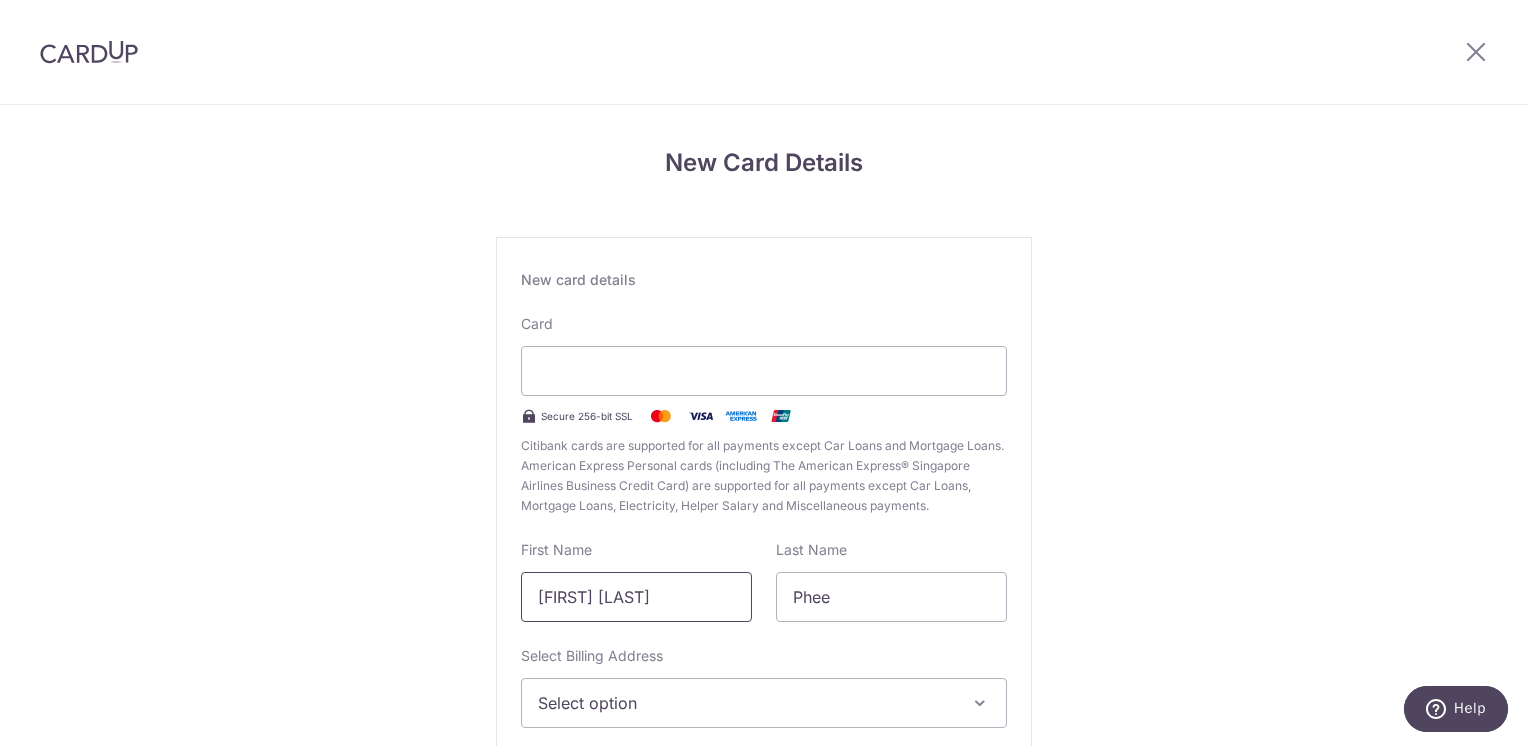 click on "Soo Jay Louis" at bounding box center (636, 597) 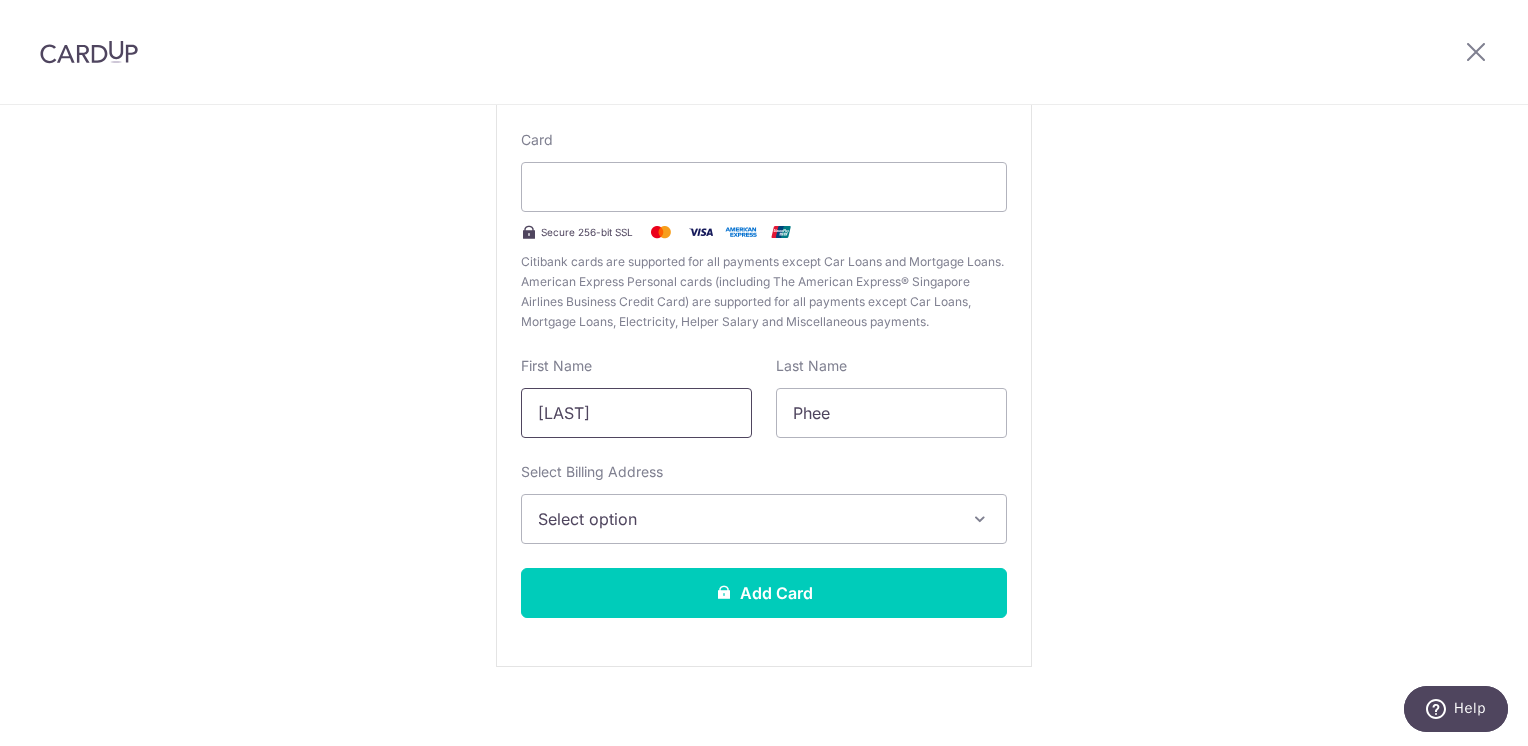 scroll, scrollTop: 197, scrollLeft: 0, axis: vertical 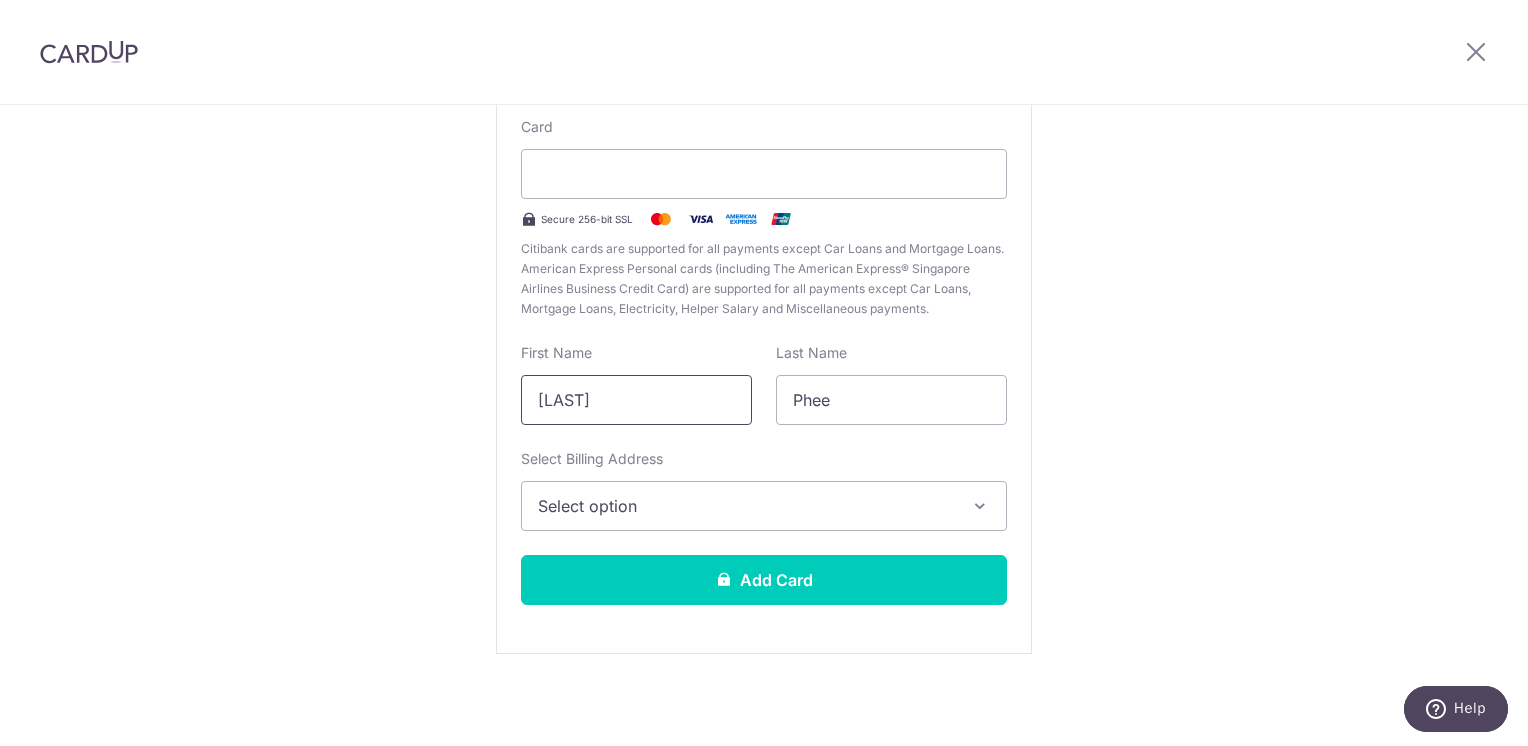 type on "Louis" 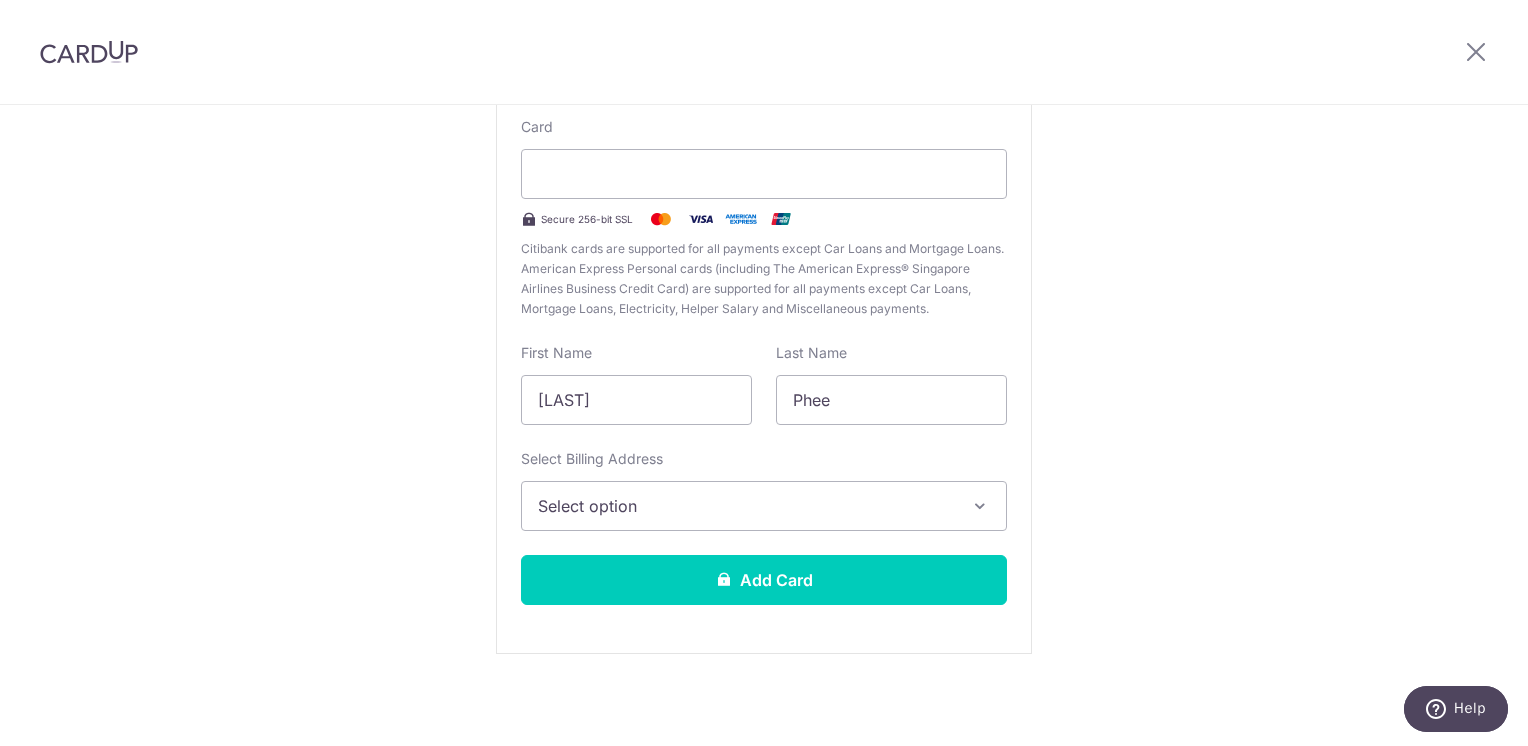 click on "Select option" at bounding box center [746, 506] 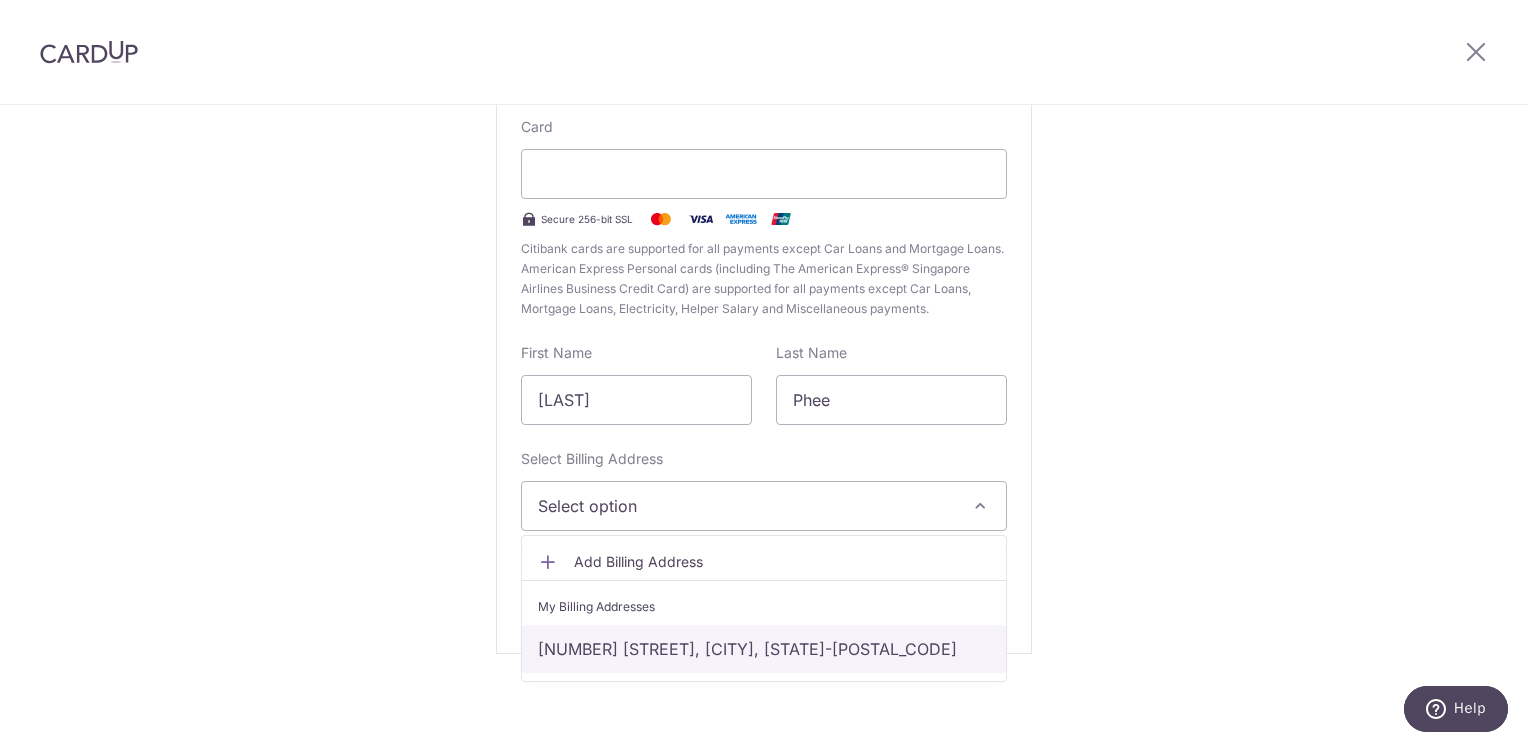 click on "33 Jalan Limau Bali, Singapore, Singapore-468504" at bounding box center (764, 649) 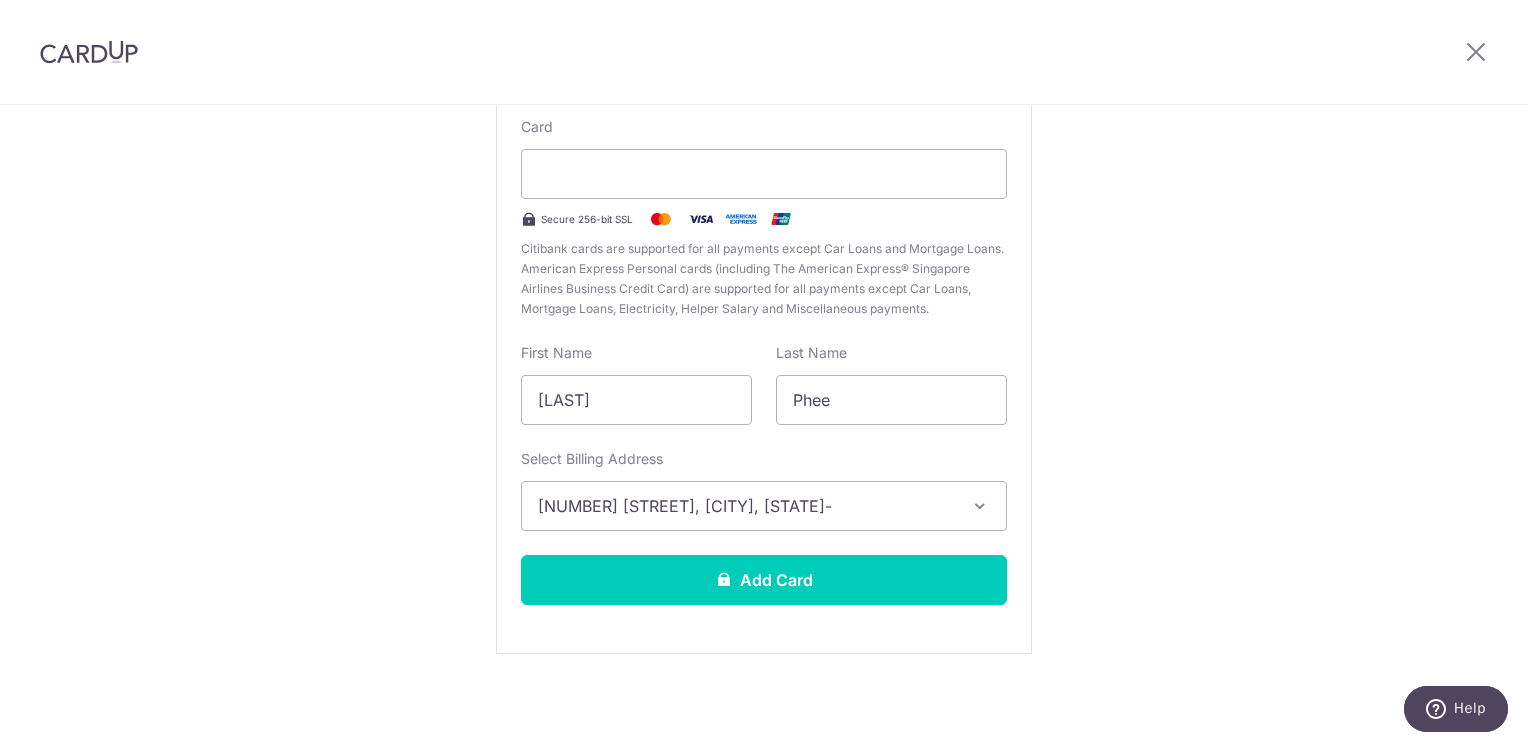 click on "New Card Details
New card details
Card
Secure 256-bit SSL
Citibank cards are supported for all payments except Car Loans and Mortgage Loans. American Express Personal cards (including The American Express® Singapore Airlines Business Credit Card) are supported for all payments except Car Loans, Mortgage Loans, Electricity, Helper Salary and Miscellaneous payments.
First Name
Louis
Last Name
Phee
Select Billing Address
33 Jalan Limau Bali, Singapore, Singapore-468504" at bounding box center [764, 328] 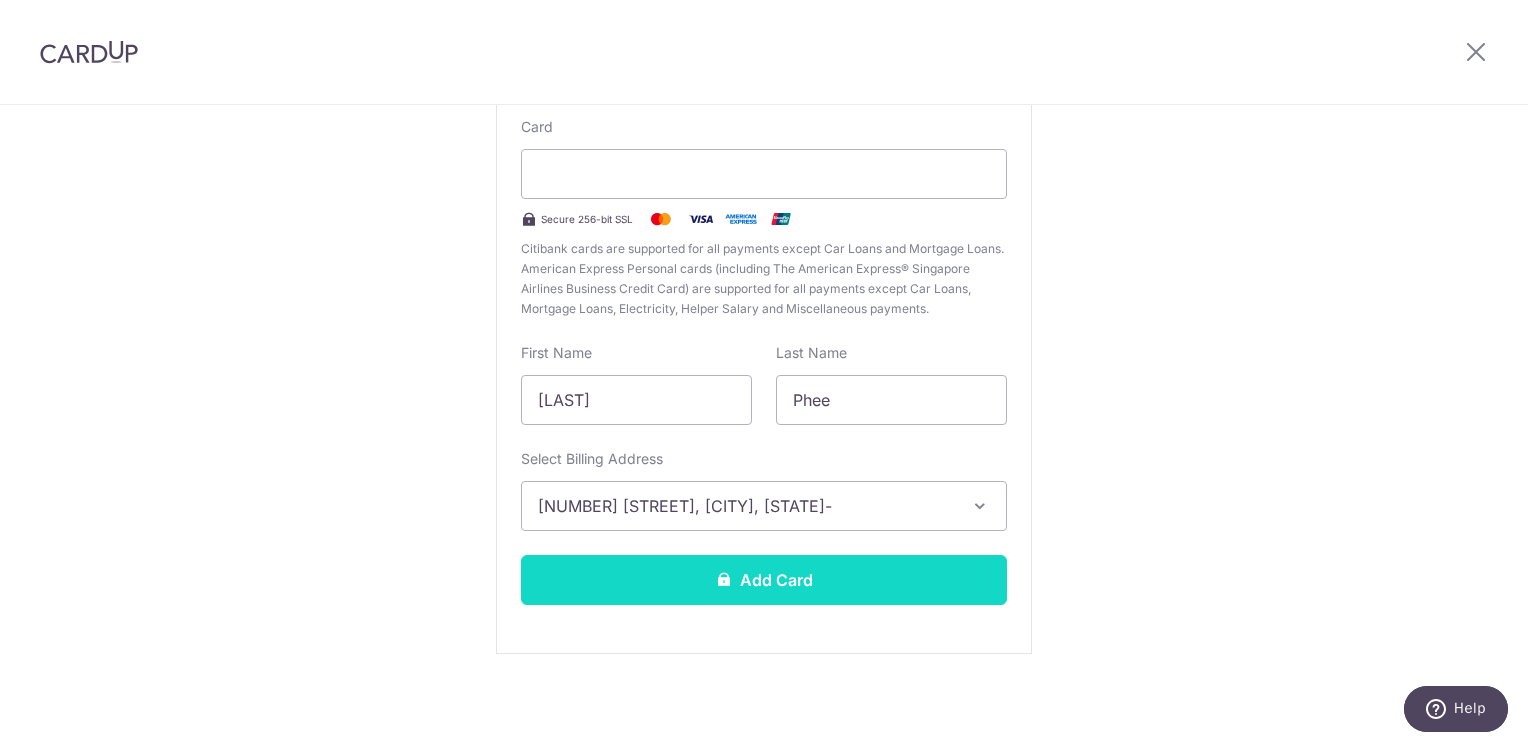 click on "Add Card" at bounding box center (764, 580) 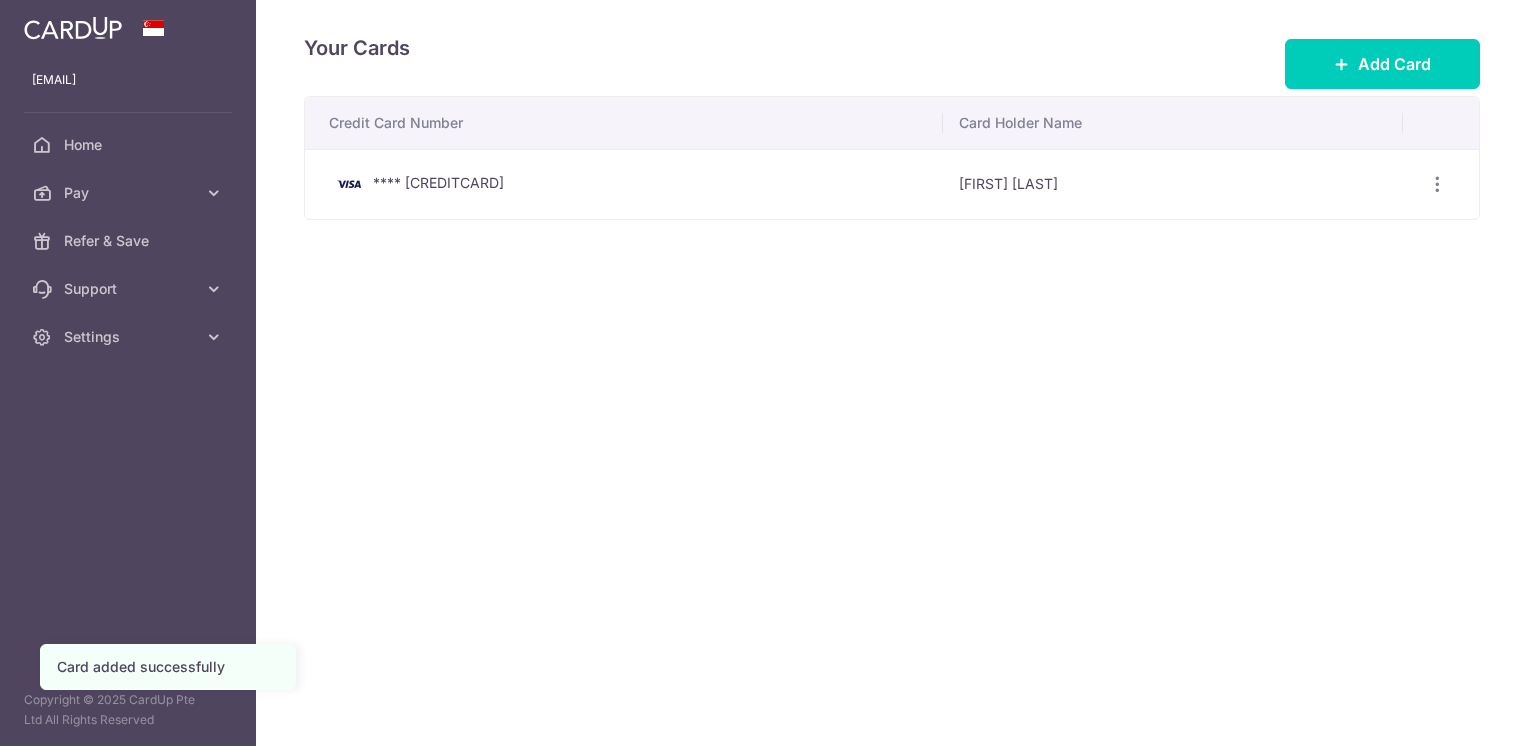 scroll, scrollTop: 0, scrollLeft: 0, axis: both 